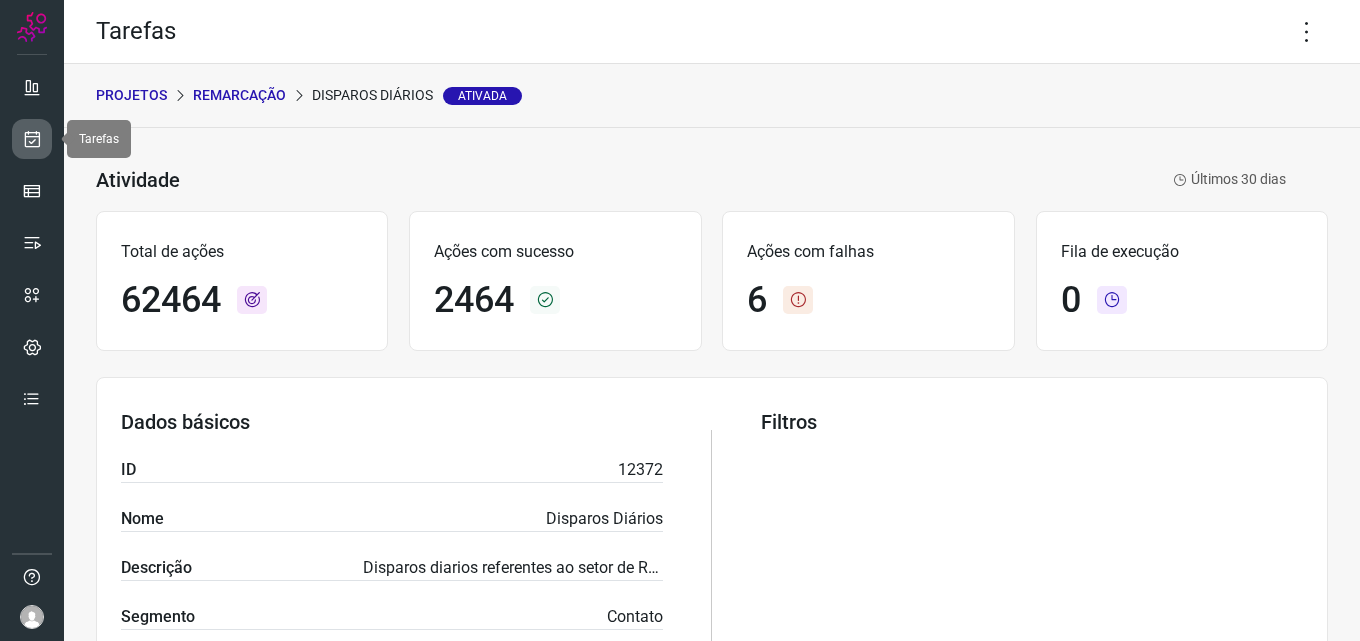 scroll, scrollTop: 0, scrollLeft: 0, axis: both 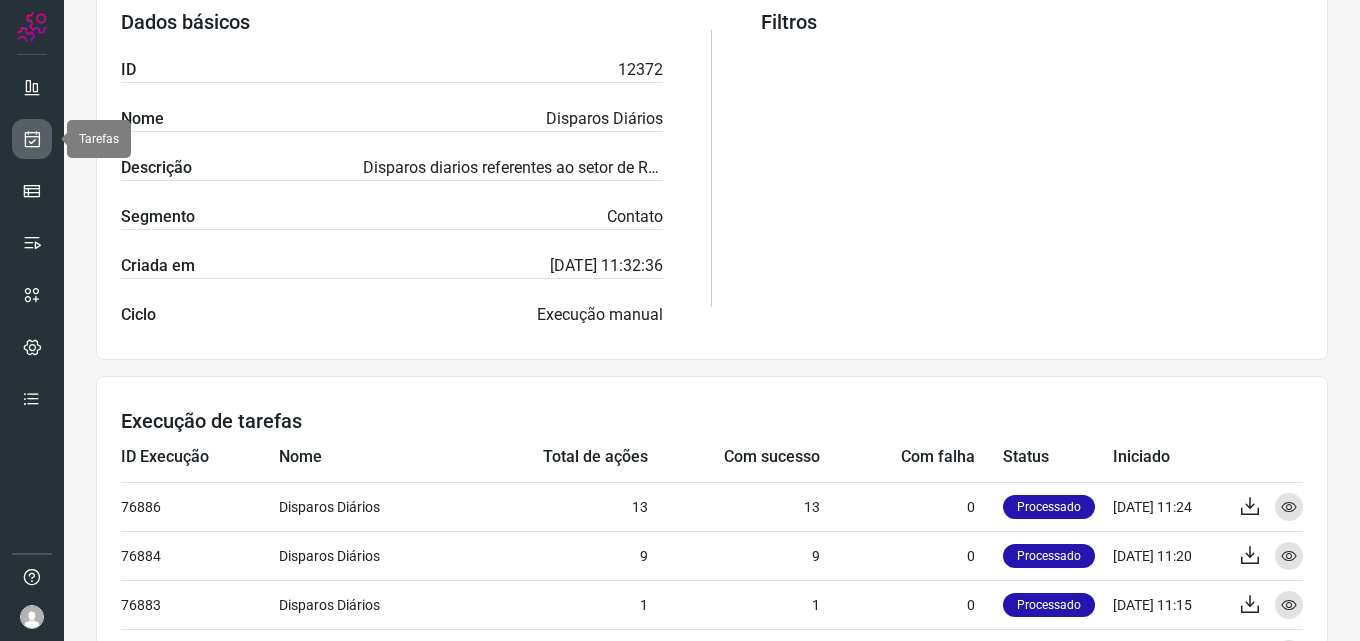 click at bounding box center [32, 139] 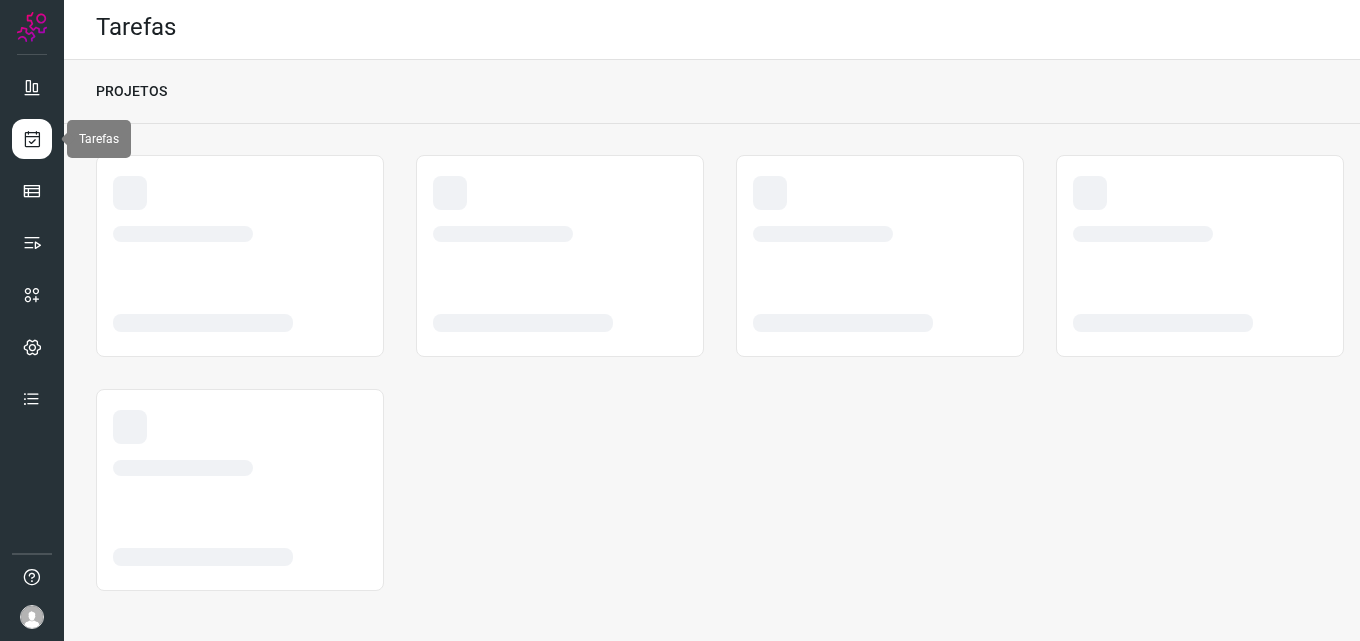 scroll, scrollTop: 4, scrollLeft: 0, axis: vertical 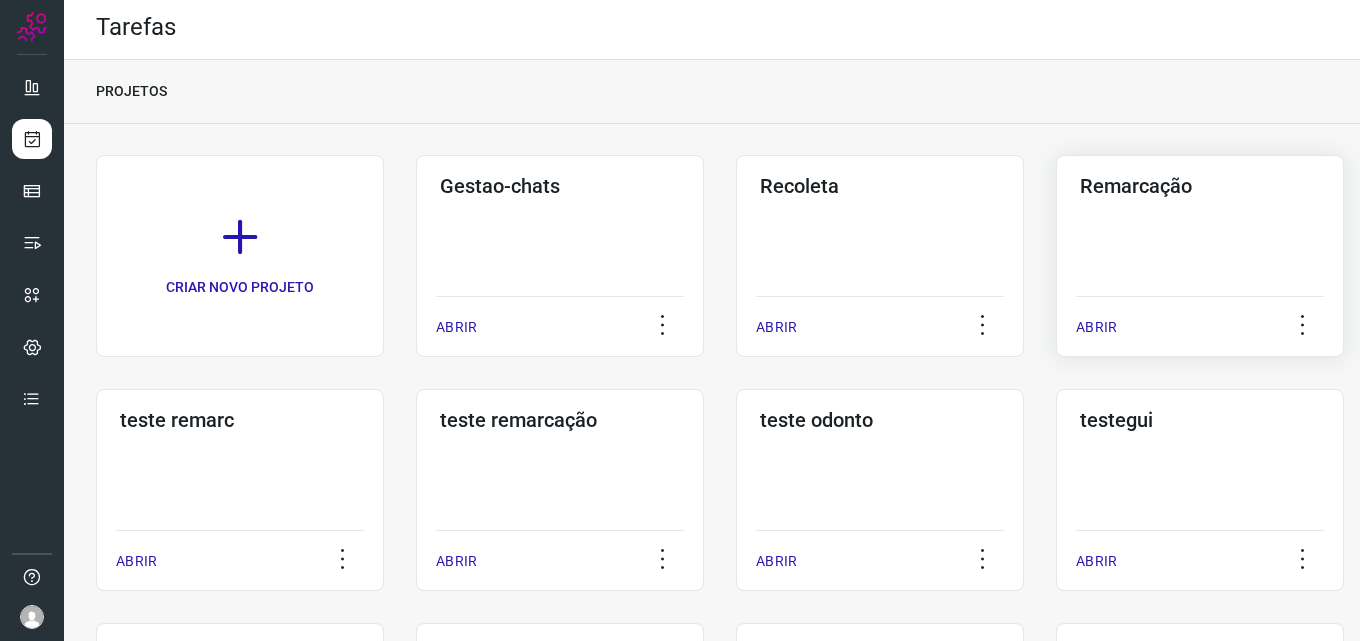 click on "Remarcação  ABRIR" 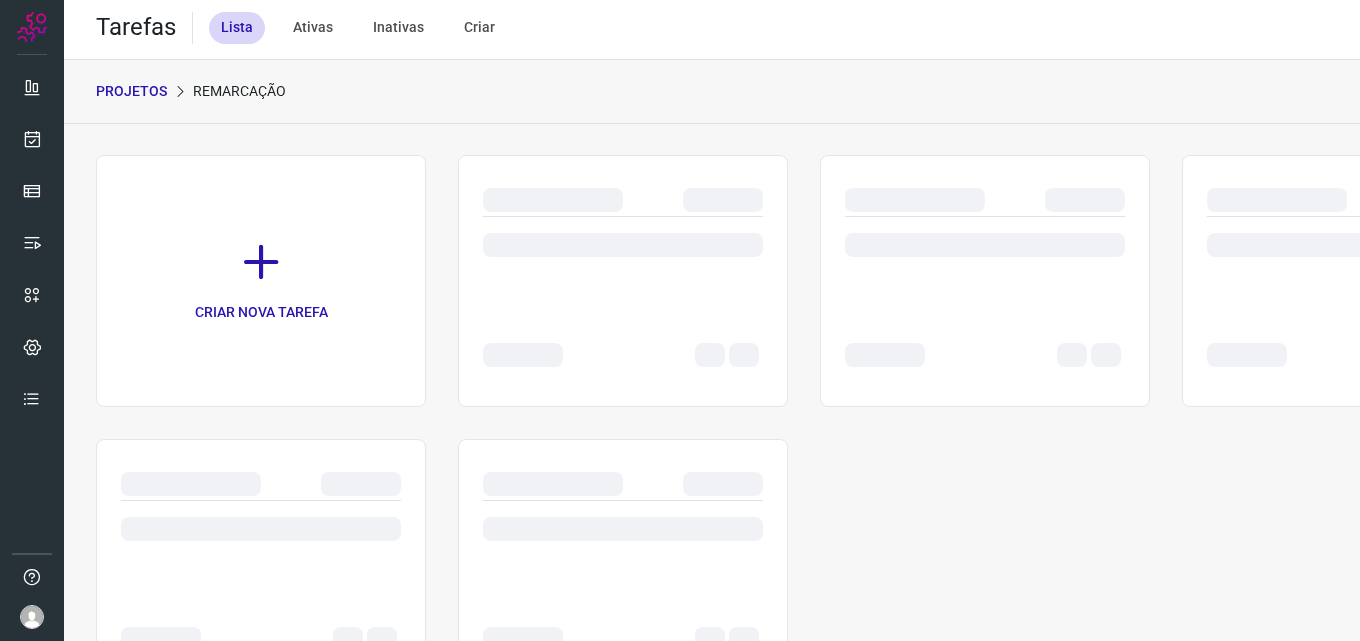 scroll, scrollTop: 0, scrollLeft: 0, axis: both 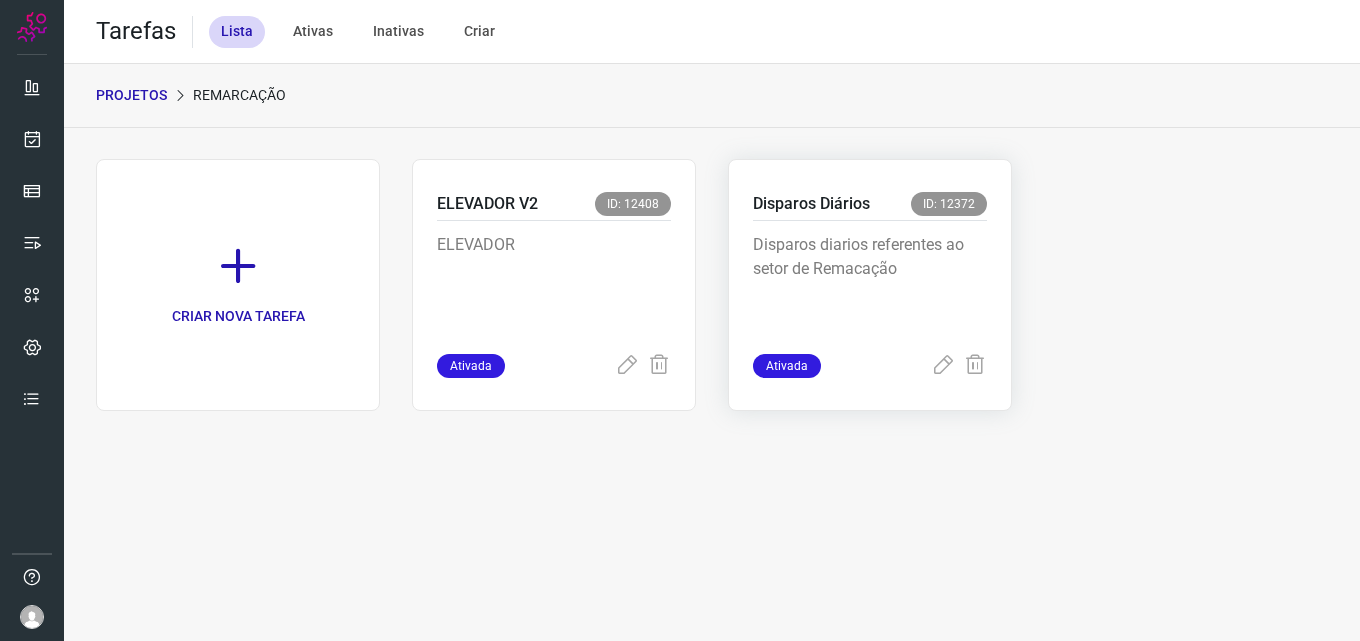 click on "Disparos diarios referentes ao setor de Remacação" at bounding box center [870, 283] 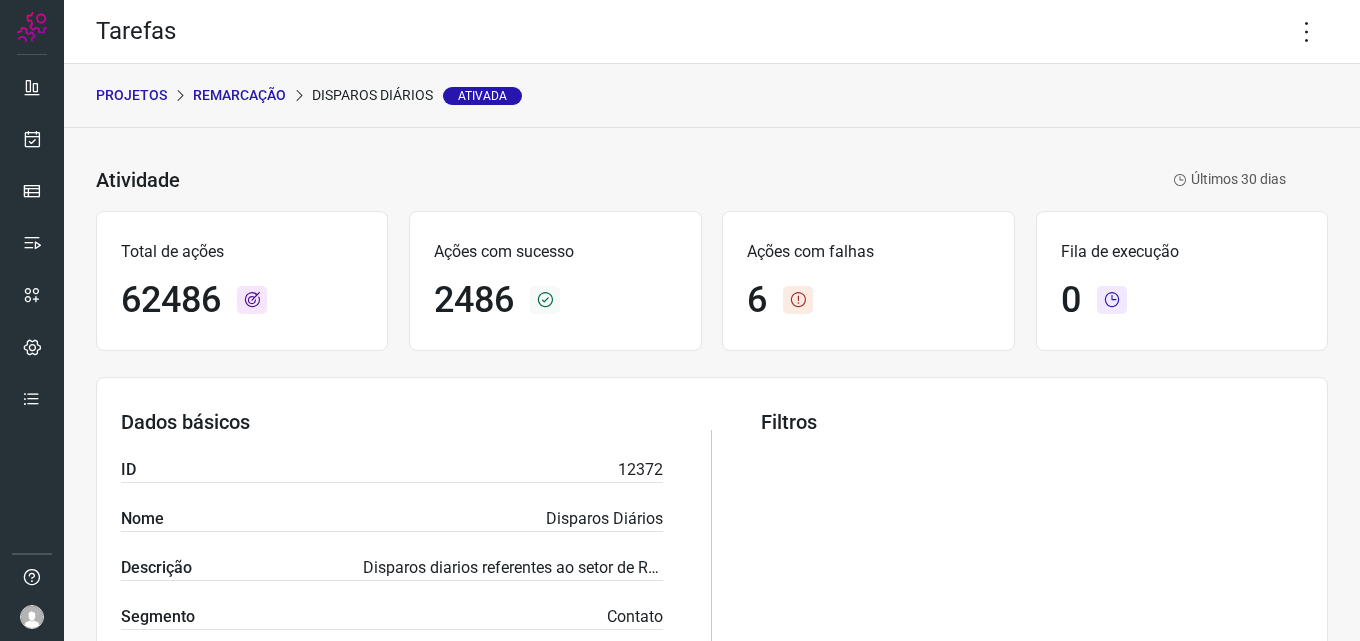 click on "Tarefas" at bounding box center [712, 32] 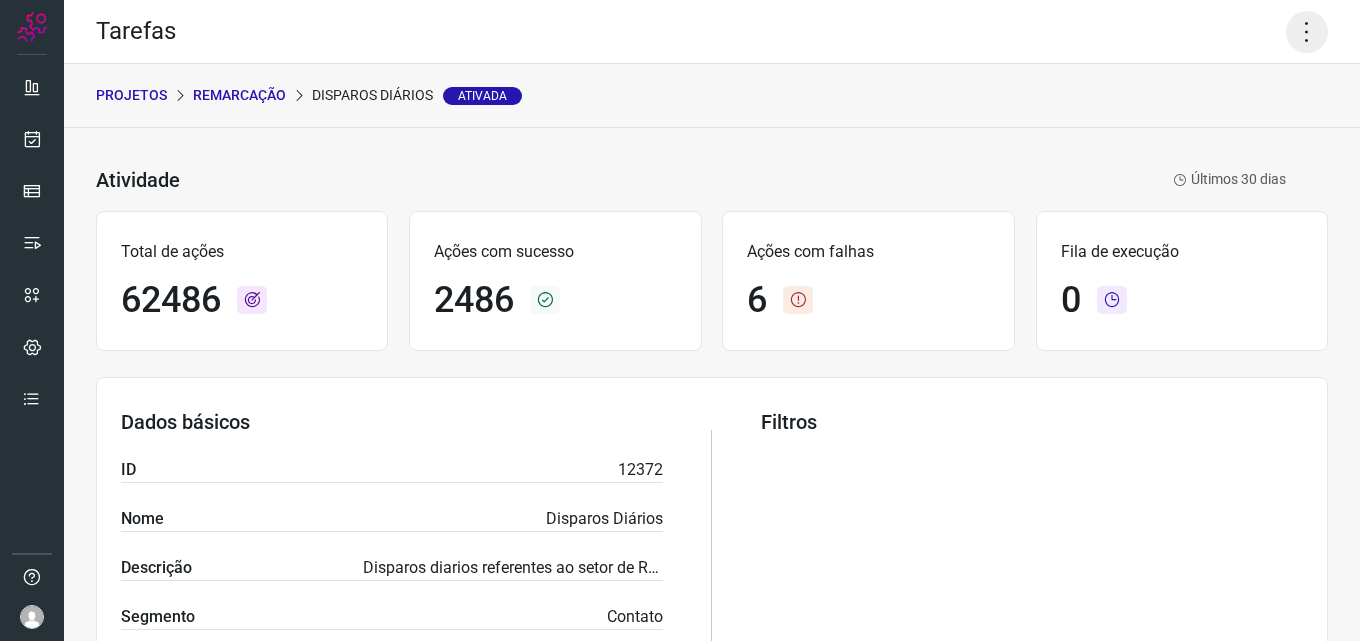 click 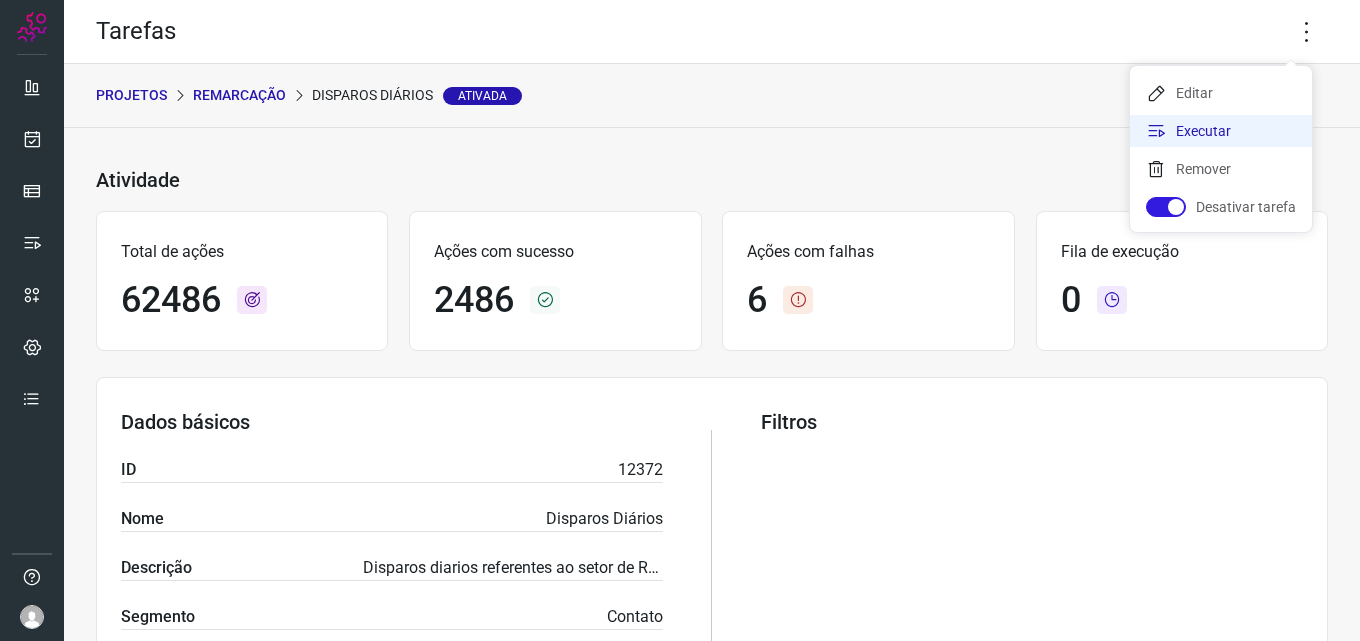 click on "Executar" 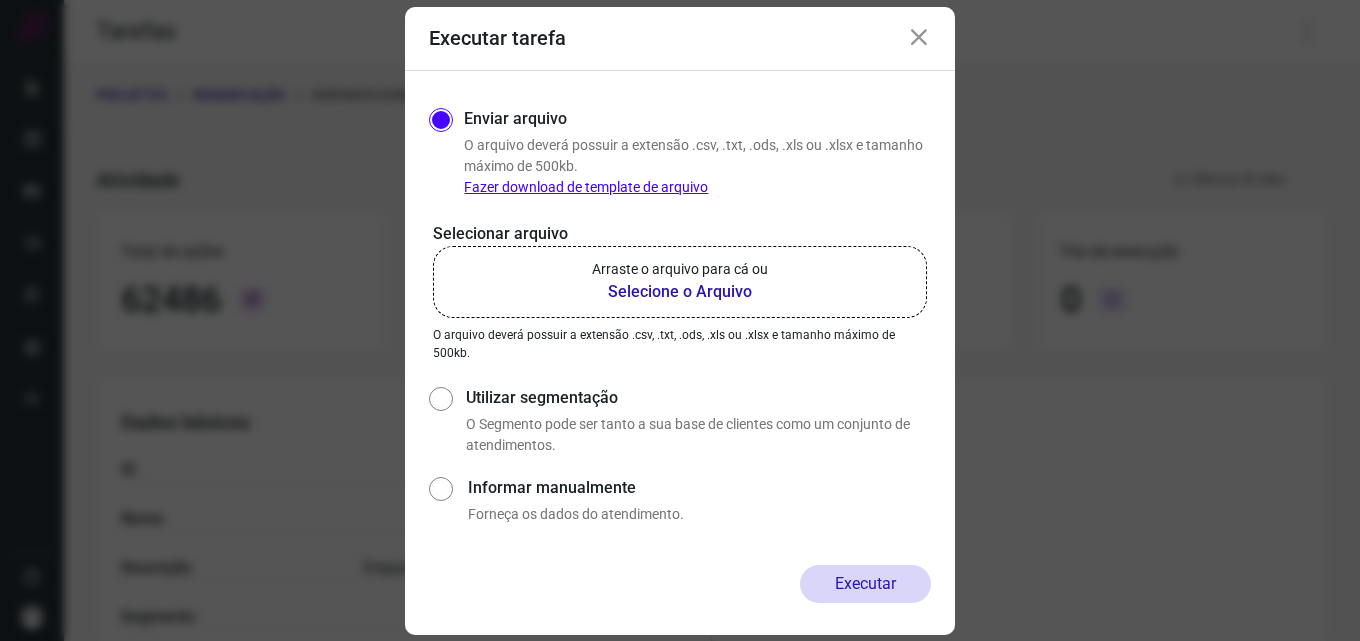 click on "Selecione o Arquivo" at bounding box center (680, 292) 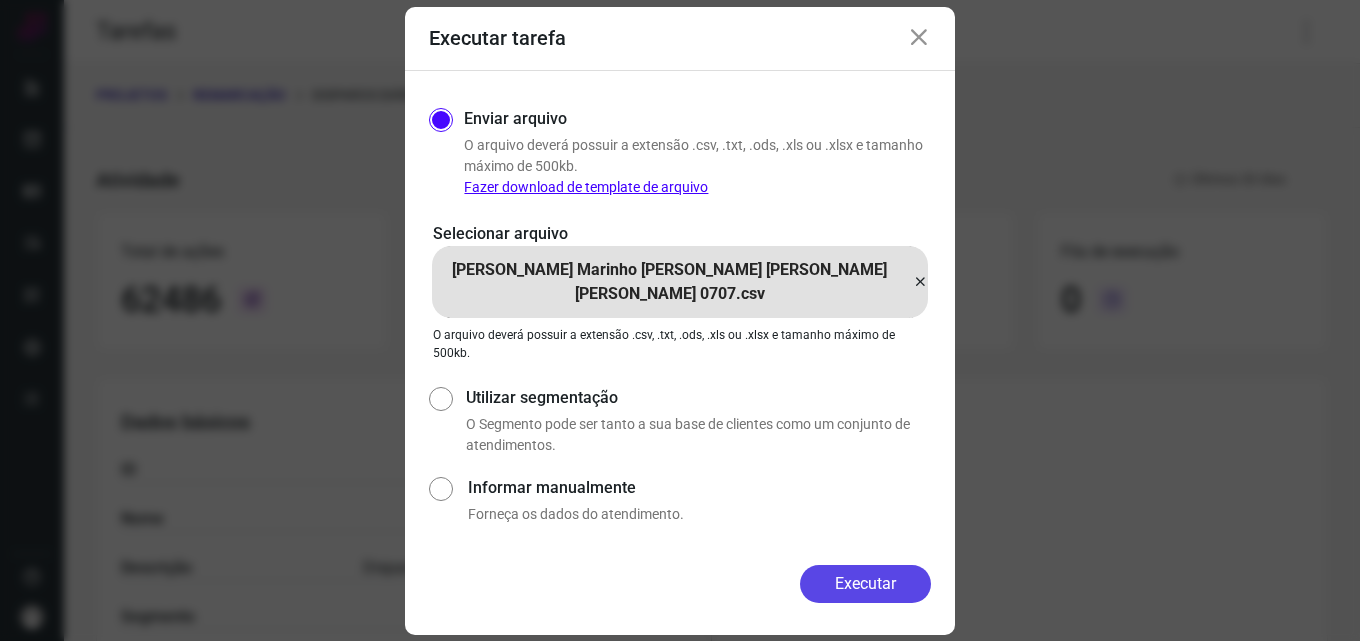 click on "Executar" at bounding box center [865, 584] 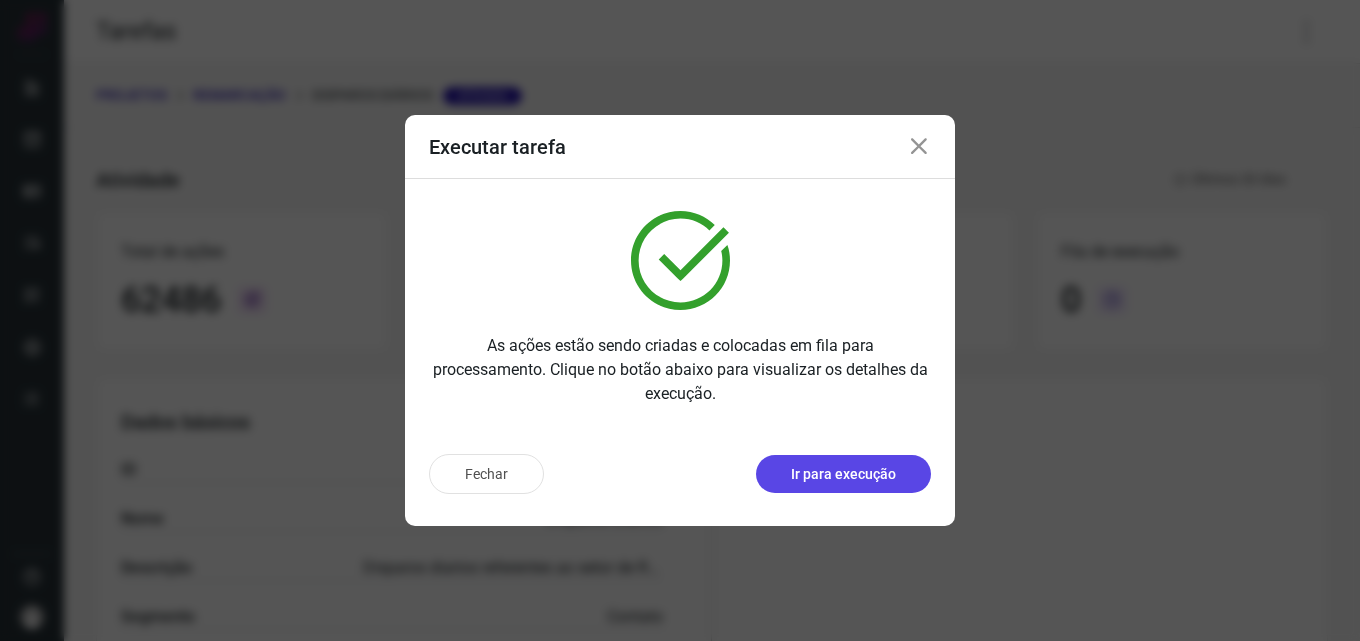 click on "Ir para execução" at bounding box center (843, 474) 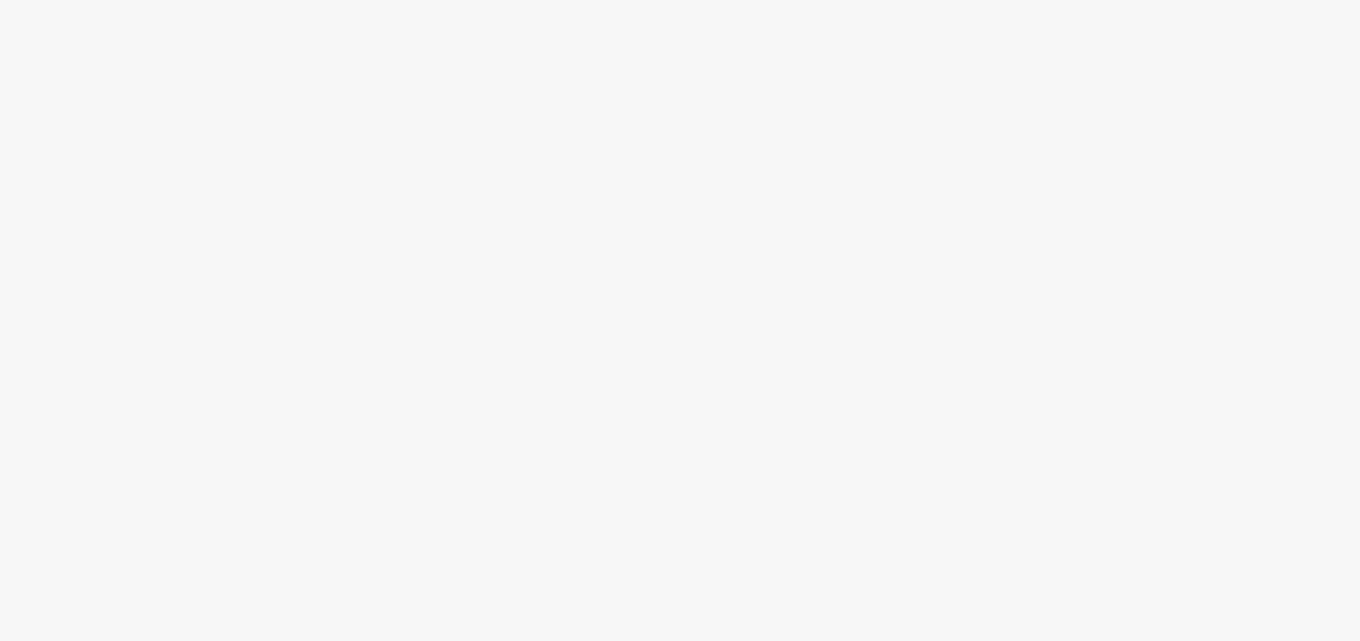 scroll, scrollTop: 0, scrollLeft: 0, axis: both 